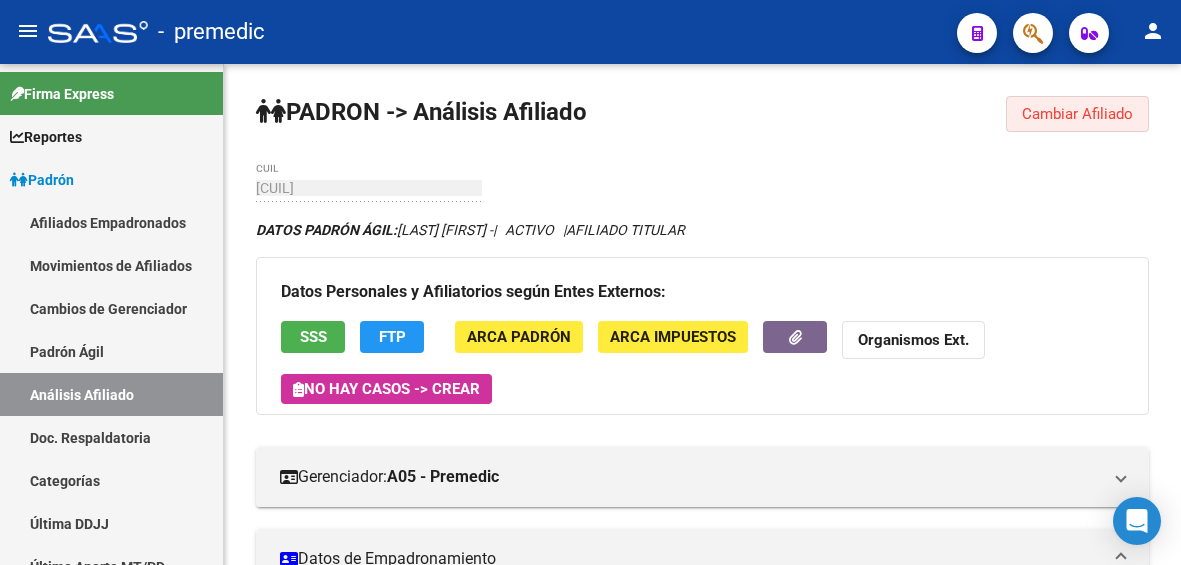 click on "Cambiar Afiliado" 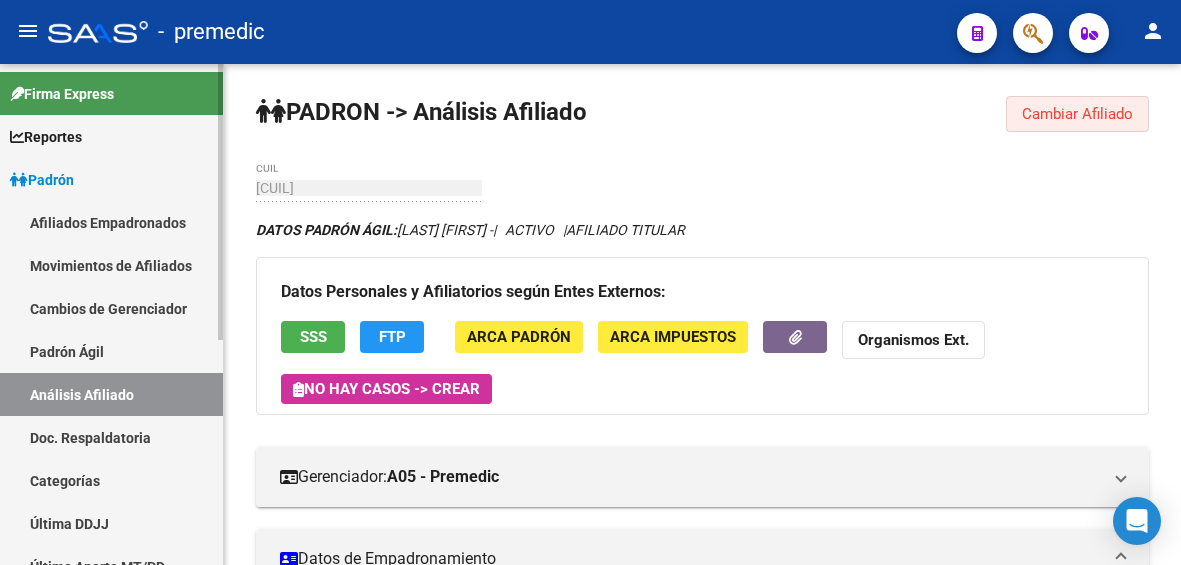 scroll, scrollTop: 0, scrollLeft: 0, axis: both 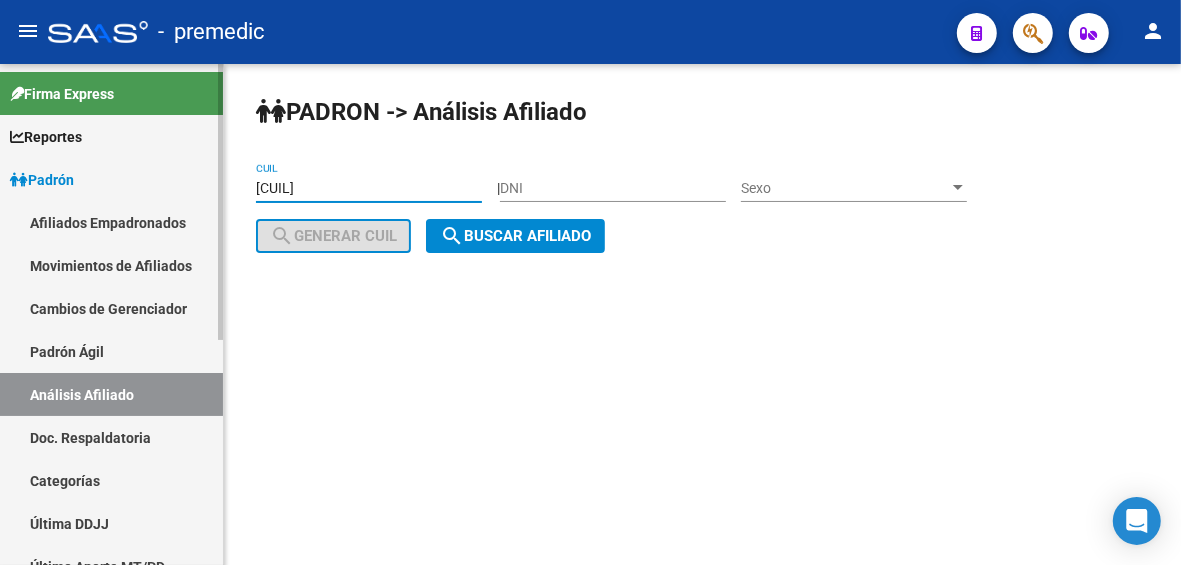 drag, startPoint x: 378, startPoint y: 191, endPoint x: 150, endPoint y: 196, distance: 228.05482 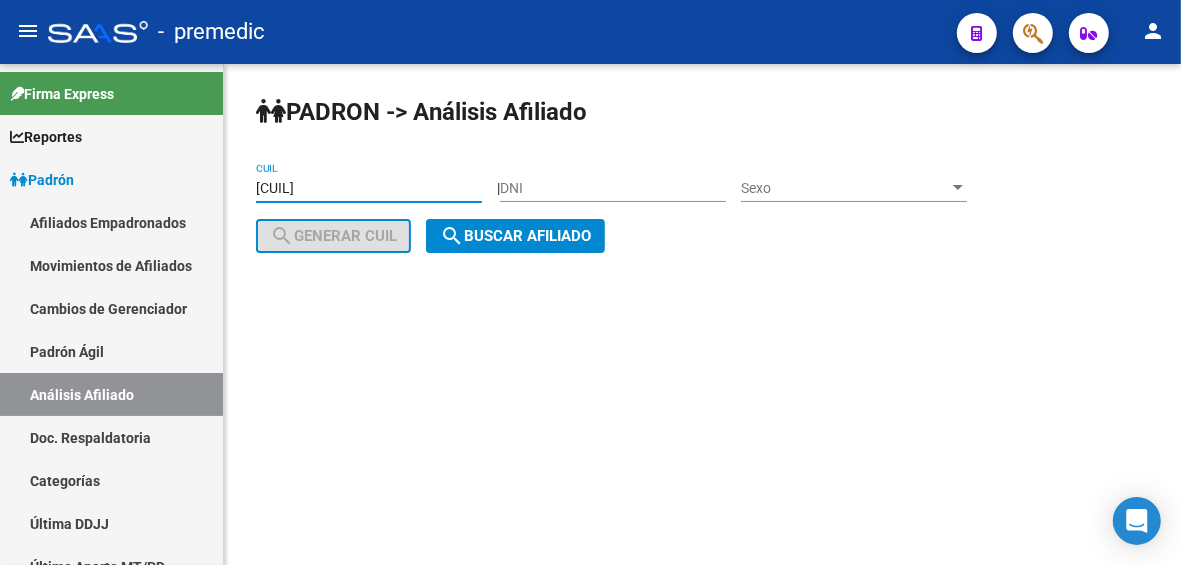 paste on "[DOCUMENT]" 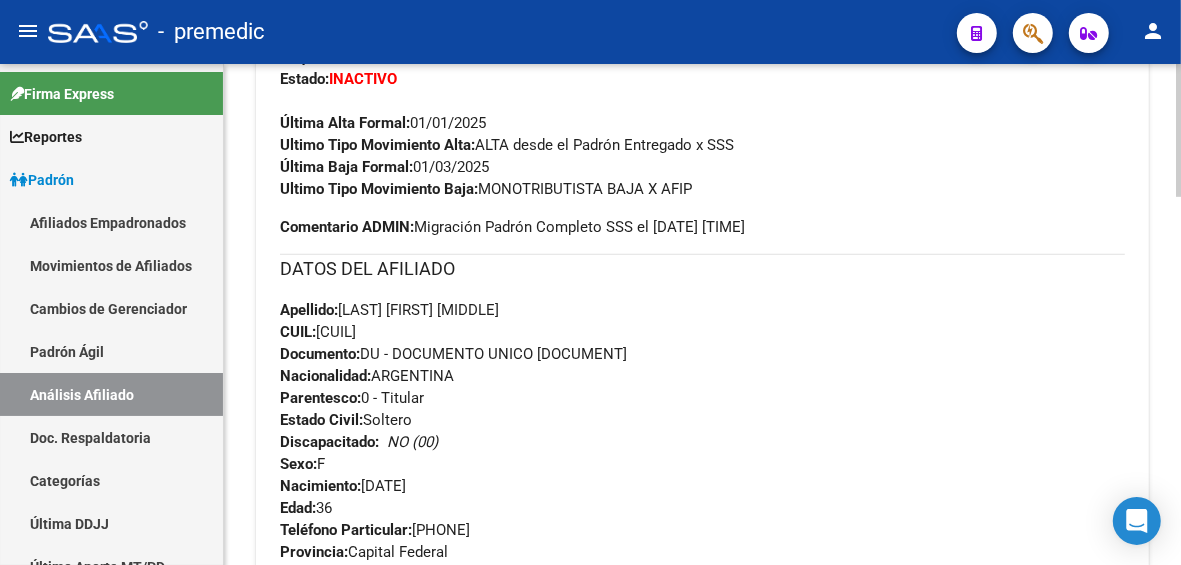 scroll, scrollTop: 640, scrollLeft: 0, axis: vertical 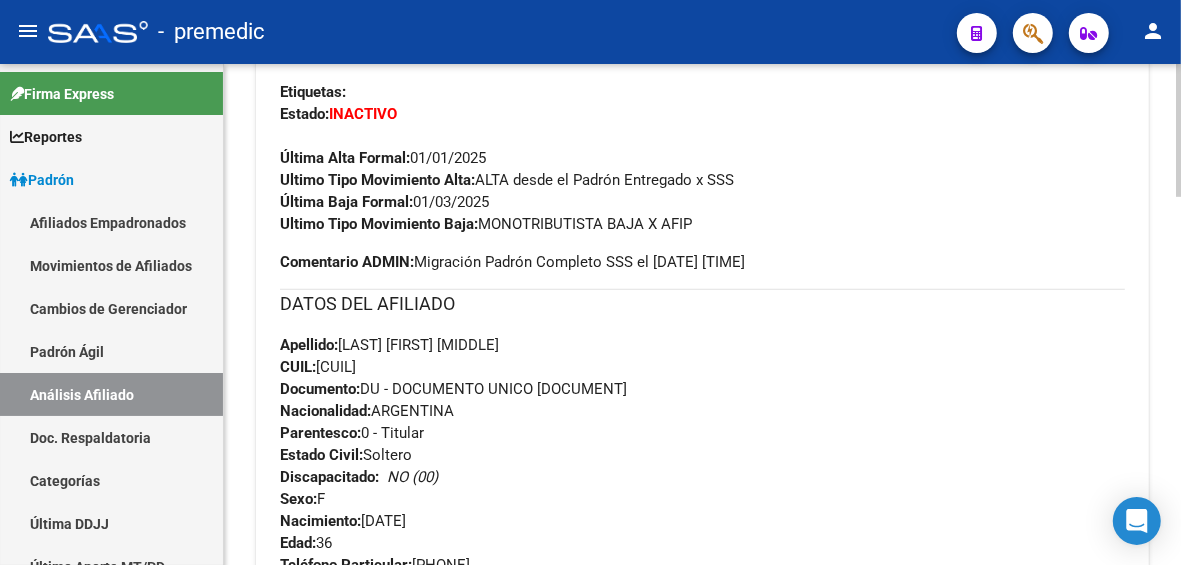 drag, startPoint x: 492, startPoint y: 203, endPoint x: 417, endPoint y: 205, distance: 75.026665 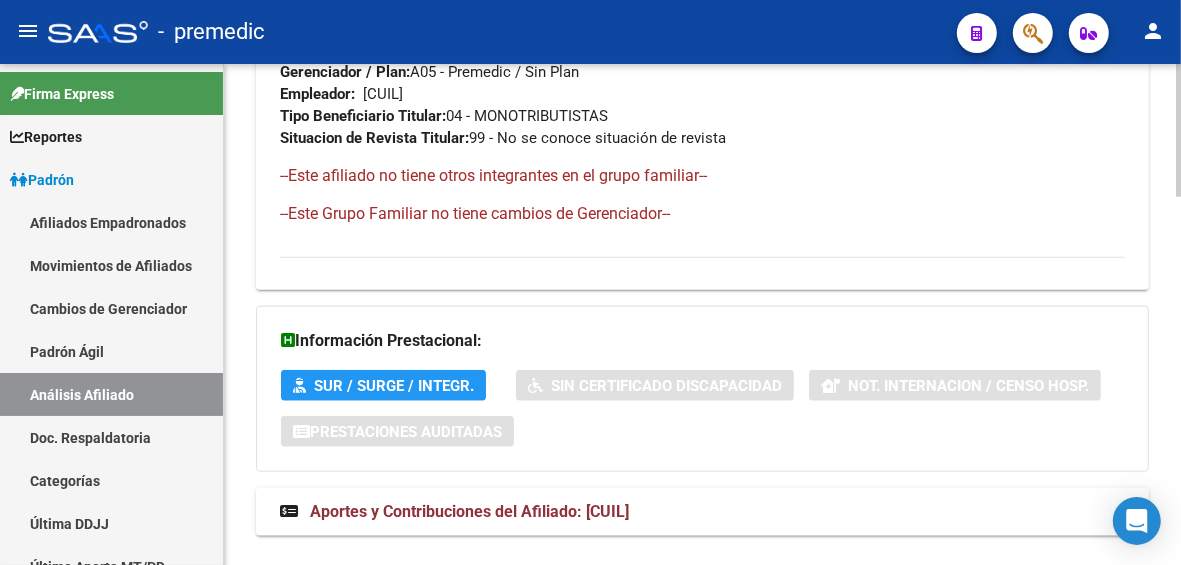 scroll, scrollTop: 1390, scrollLeft: 0, axis: vertical 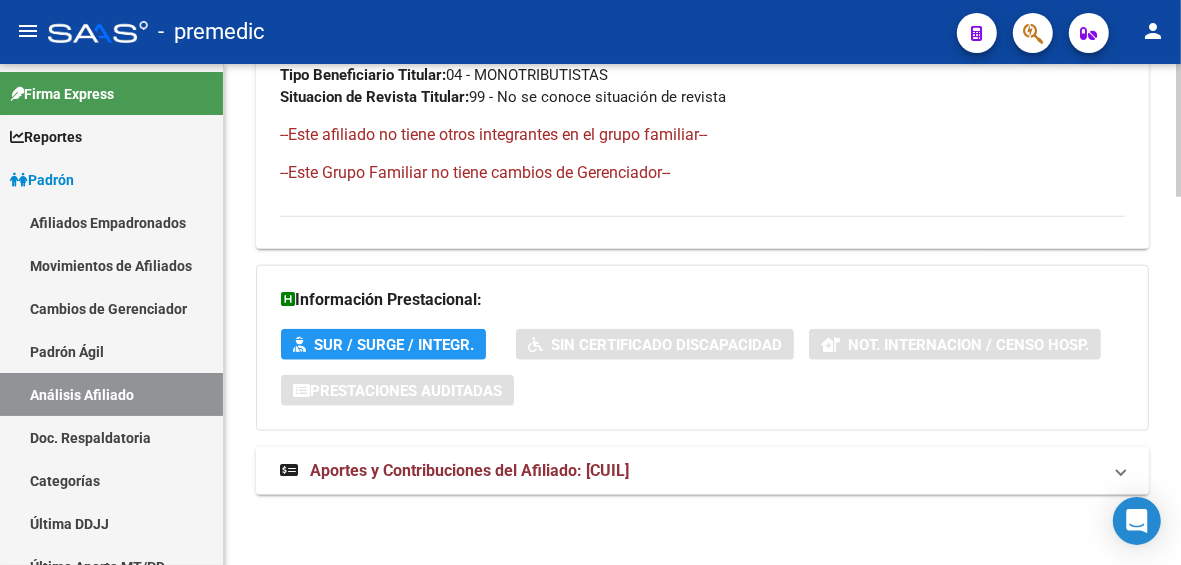 click on "Aportes y Contribuciones del Afiliado: [CUIL]" at bounding box center (702, 471) 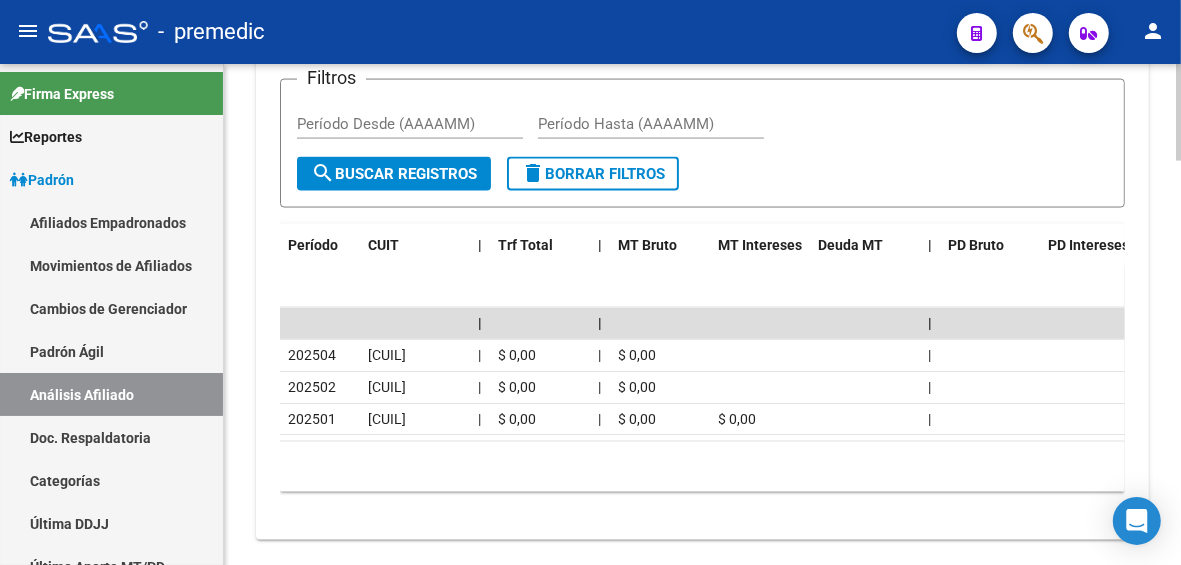 scroll, scrollTop: 2086, scrollLeft: 0, axis: vertical 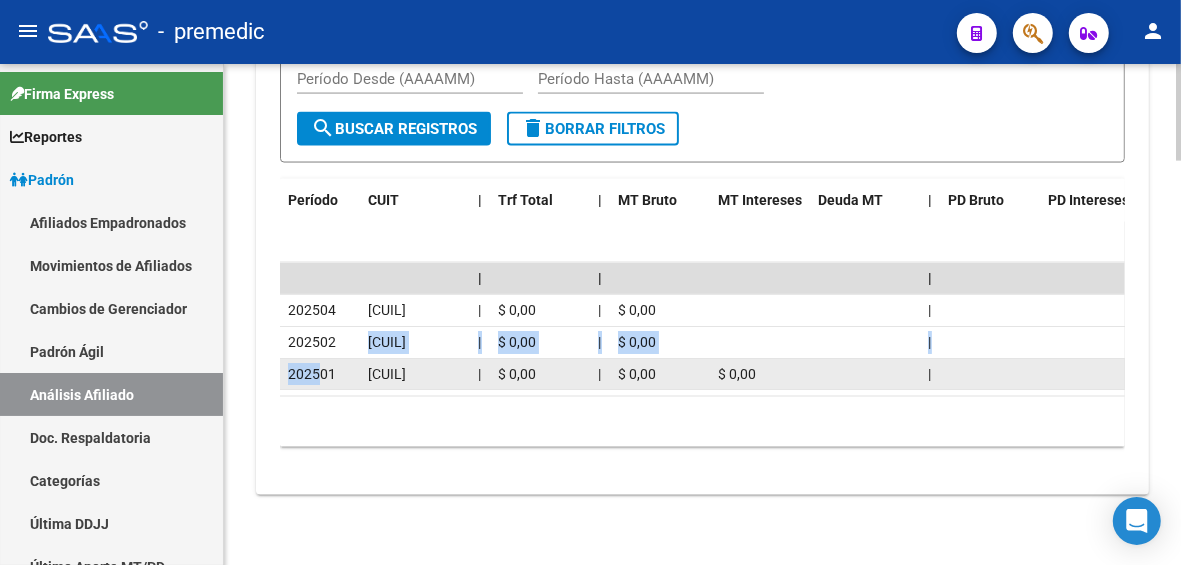 drag, startPoint x: 335, startPoint y: 316, endPoint x: 318, endPoint y: 343, distance: 31.906113 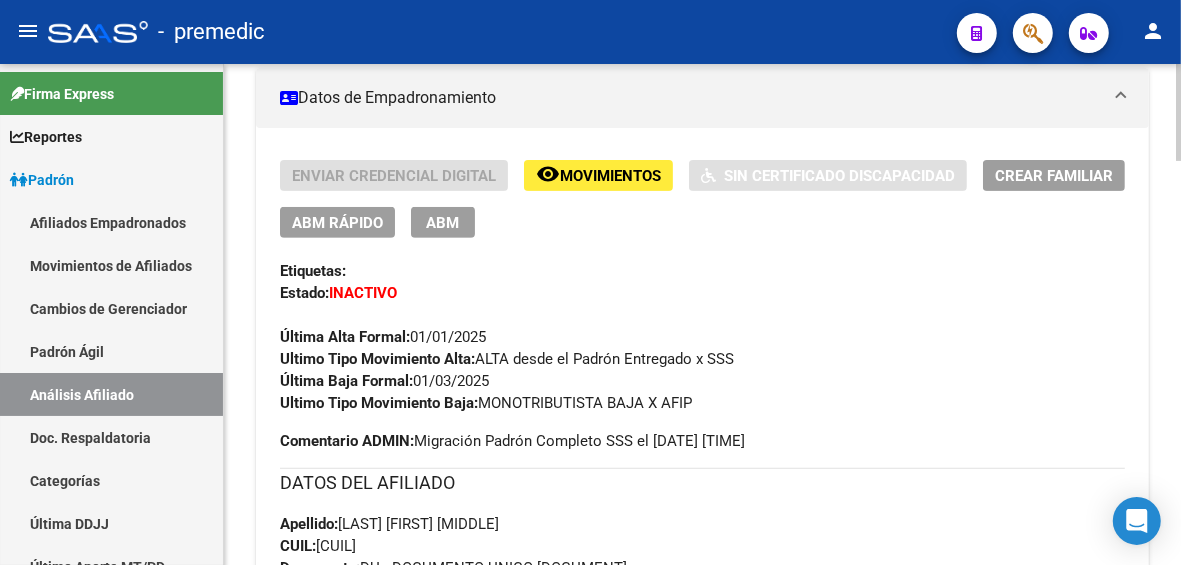 scroll, scrollTop: 0, scrollLeft: 0, axis: both 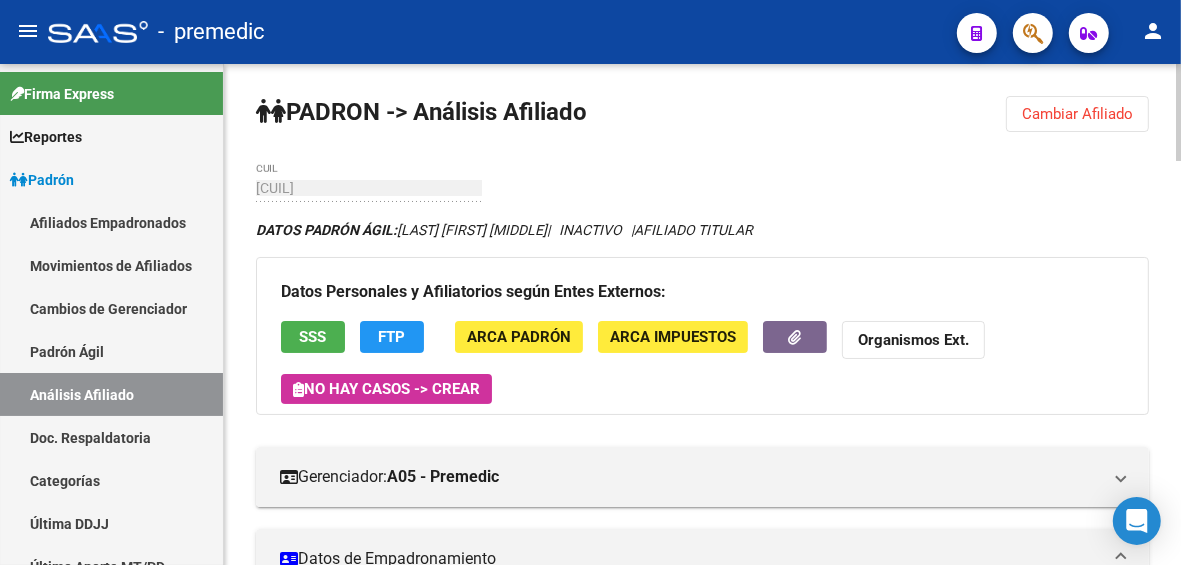 click on "Cambiar Afiliado" 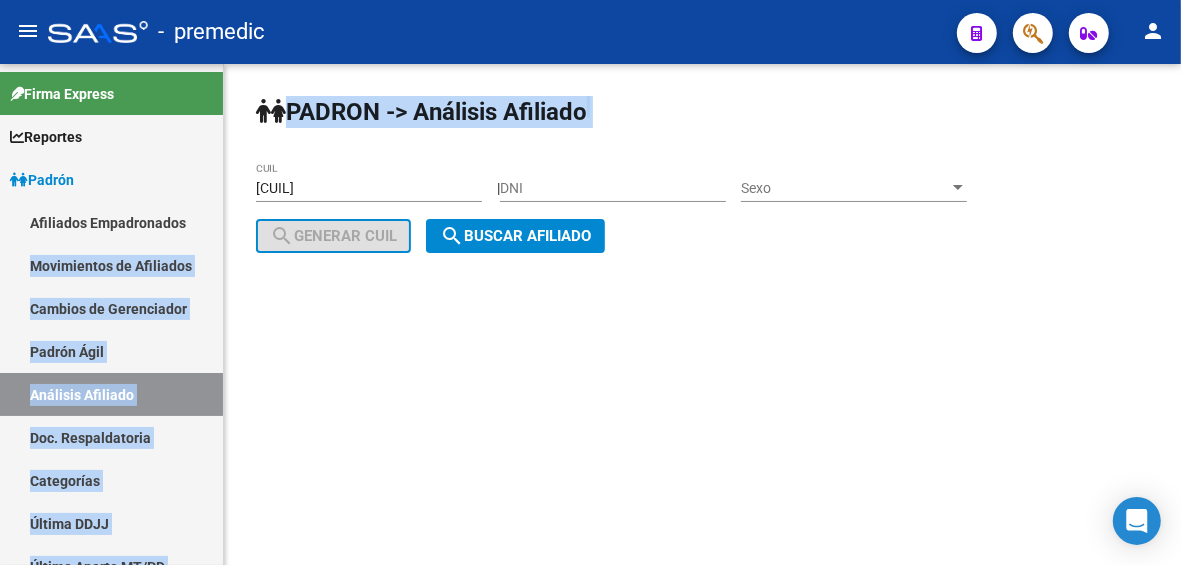 drag, startPoint x: 198, startPoint y: 208, endPoint x: 226, endPoint y: 202, distance: 28.635643 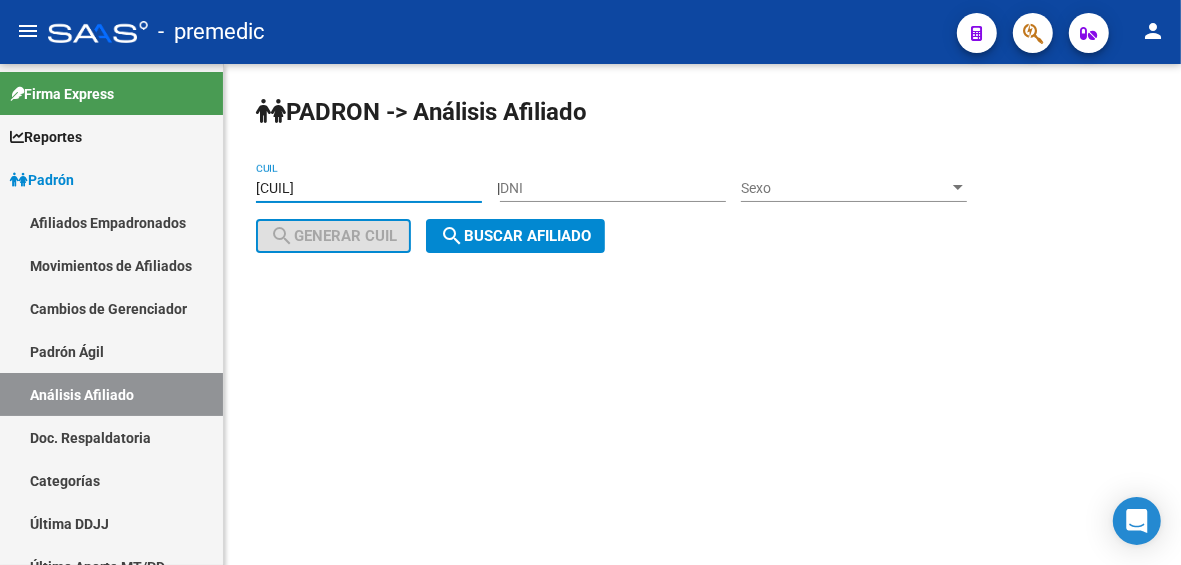 drag, startPoint x: 143, startPoint y: 177, endPoint x: 318, endPoint y: 235, distance: 184.36105 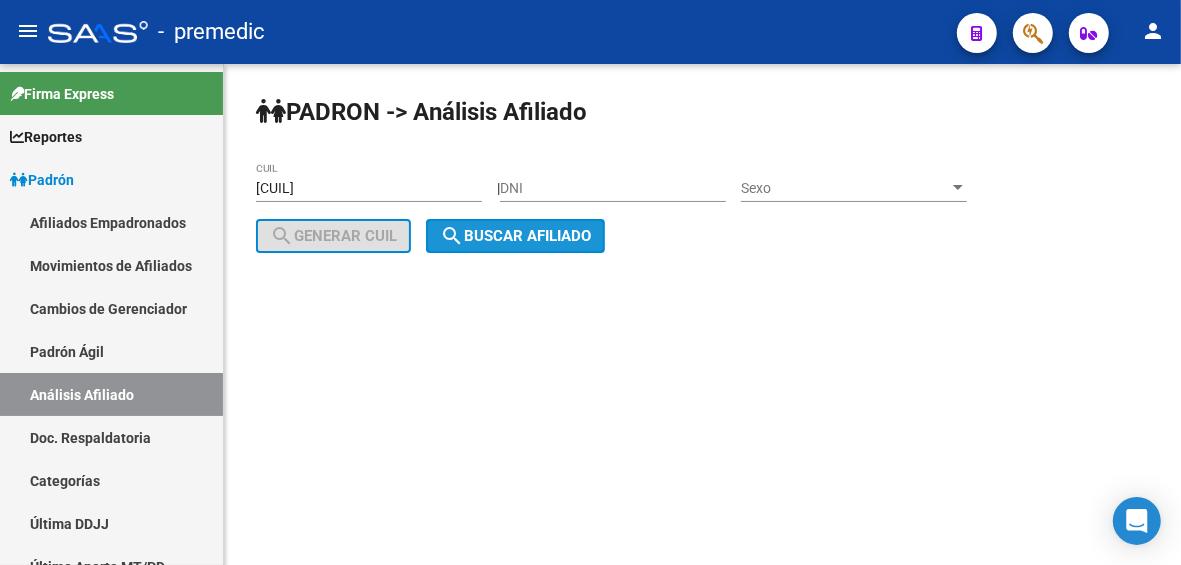 click on "search  Buscar afiliado" 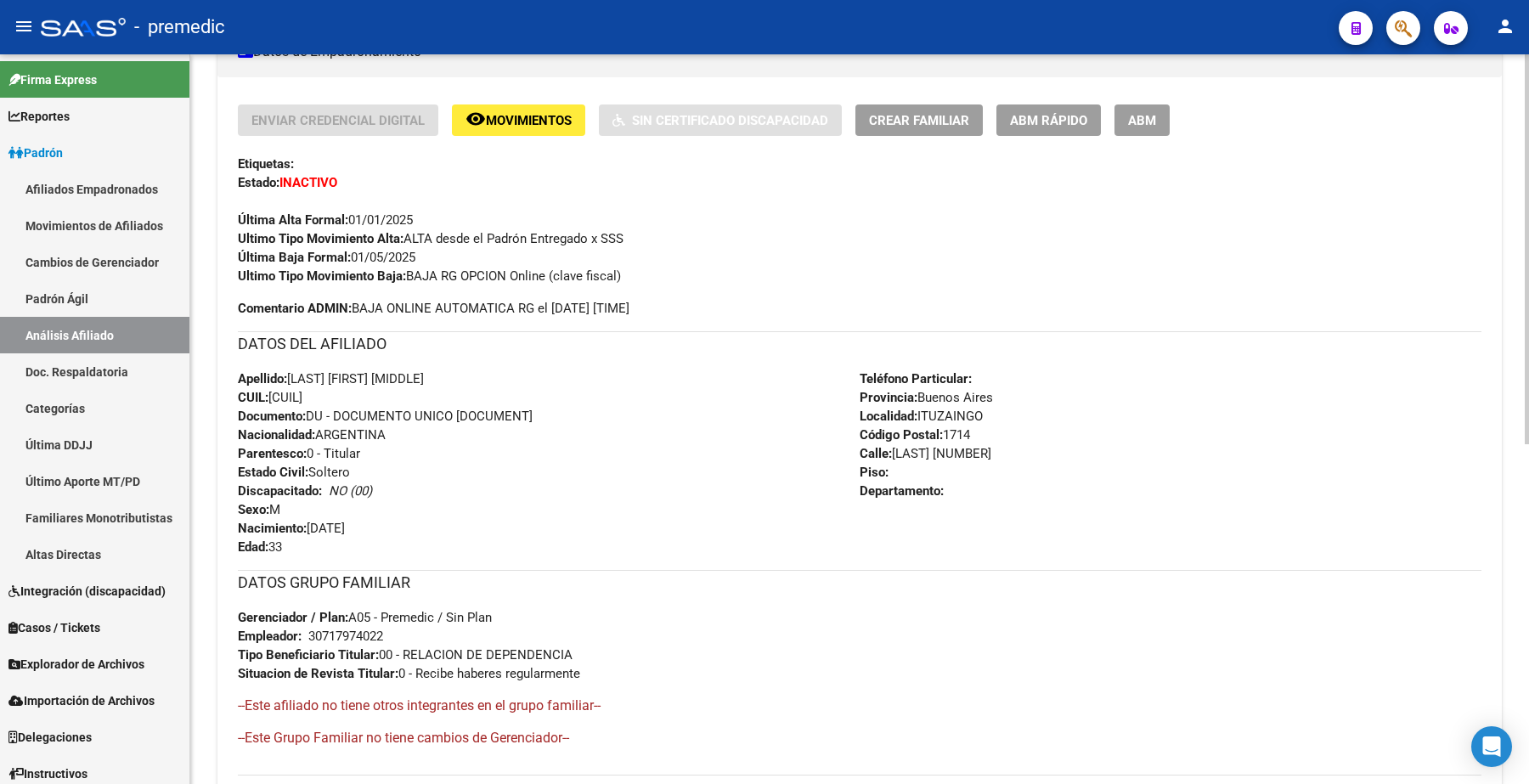 scroll, scrollTop: 0, scrollLeft: 0, axis: both 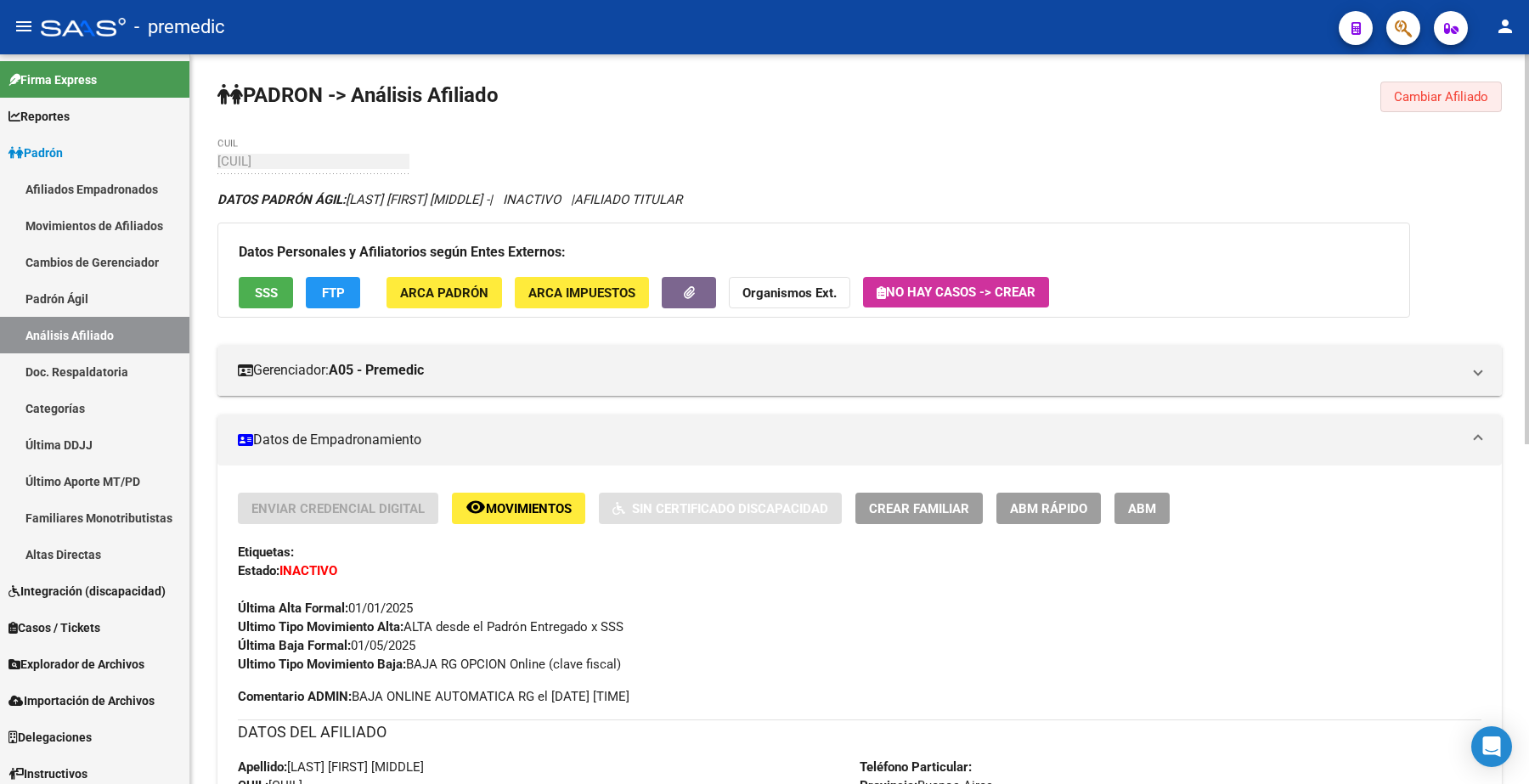 click on "Cambiar Afiliado" 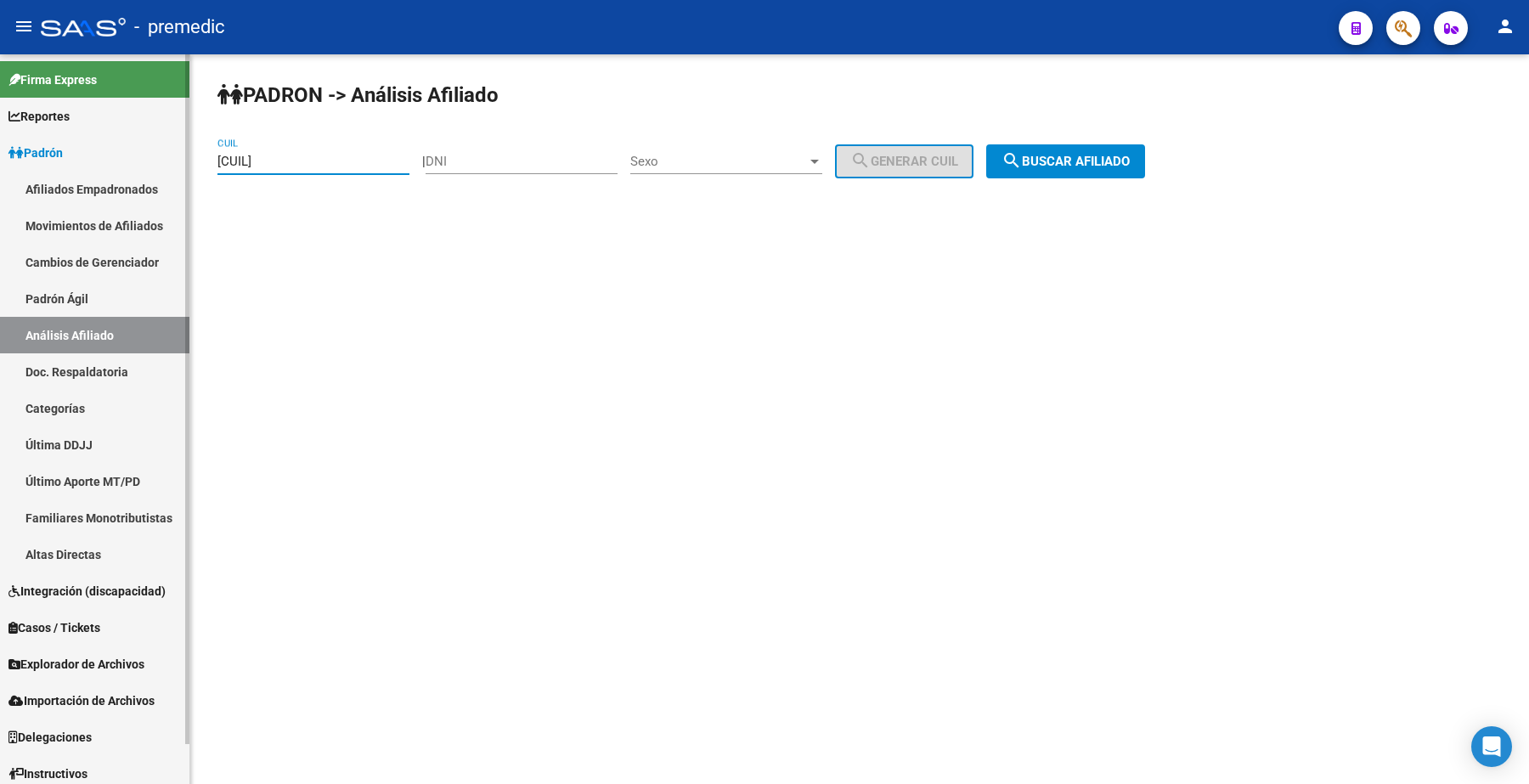 drag, startPoint x: 365, startPoint y: 158, endPoint x: 61, endPoint y: 161, distance: 304.0148 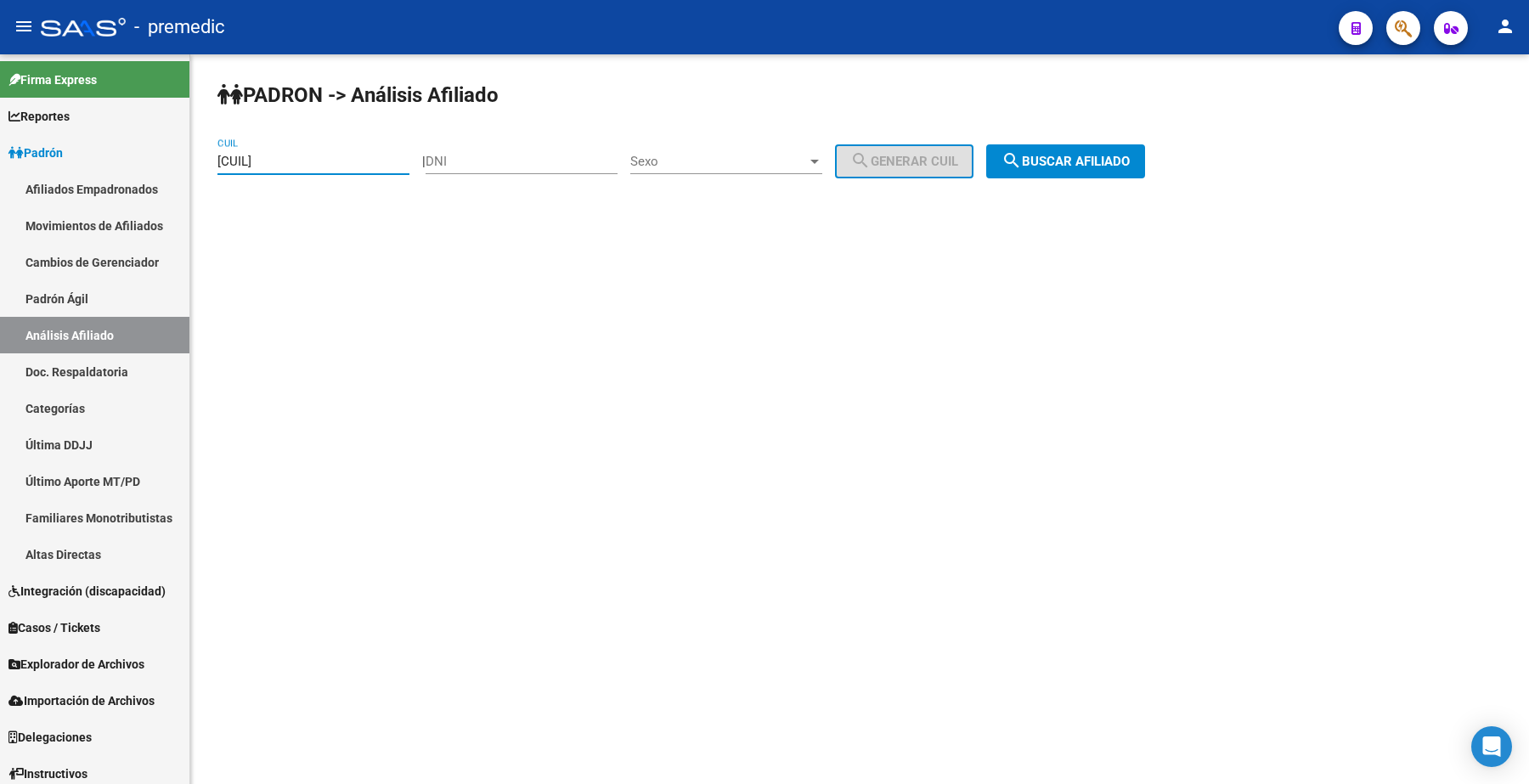 paste on "[DOCUMENT]" 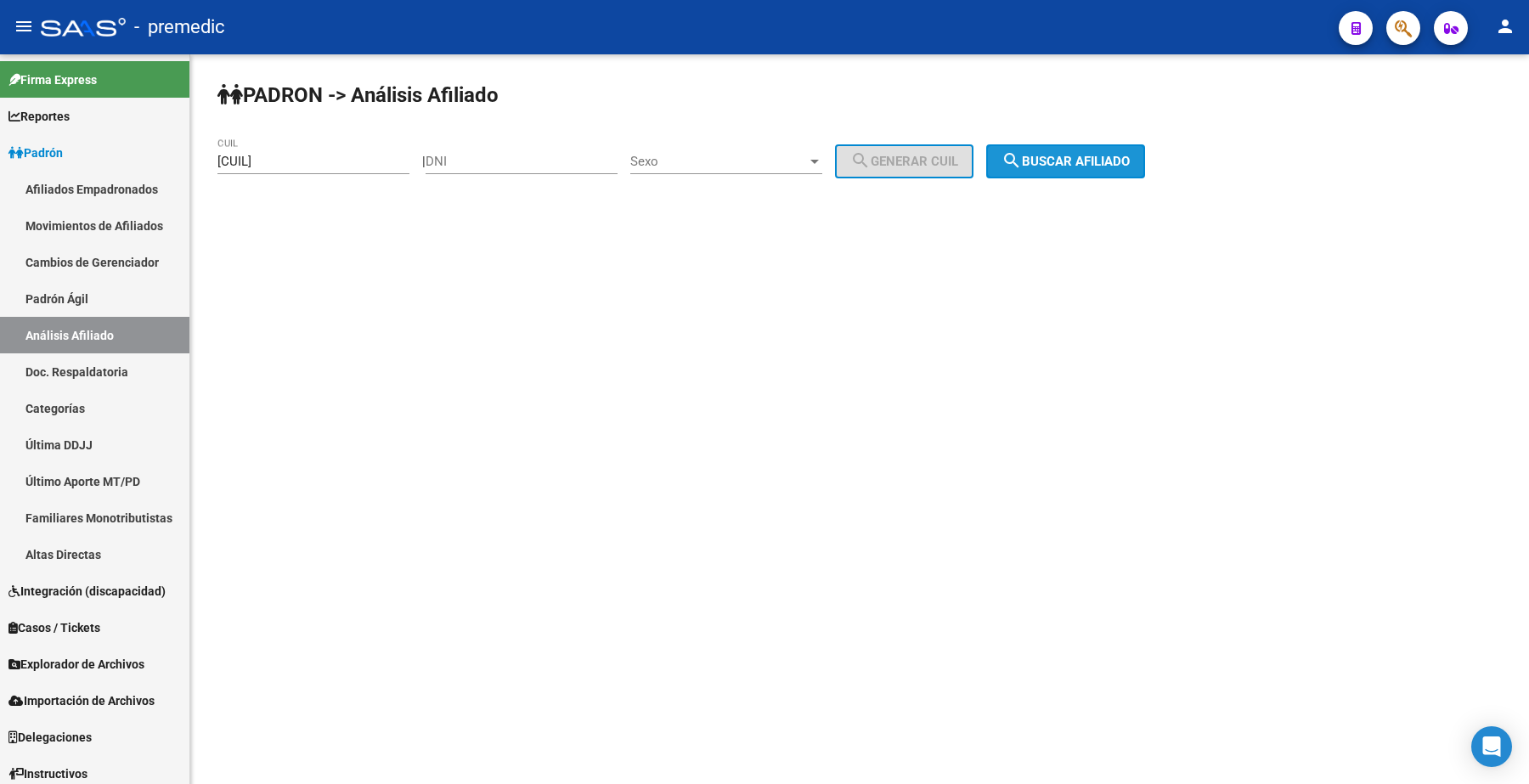 click on "search  Buscar afiliado" 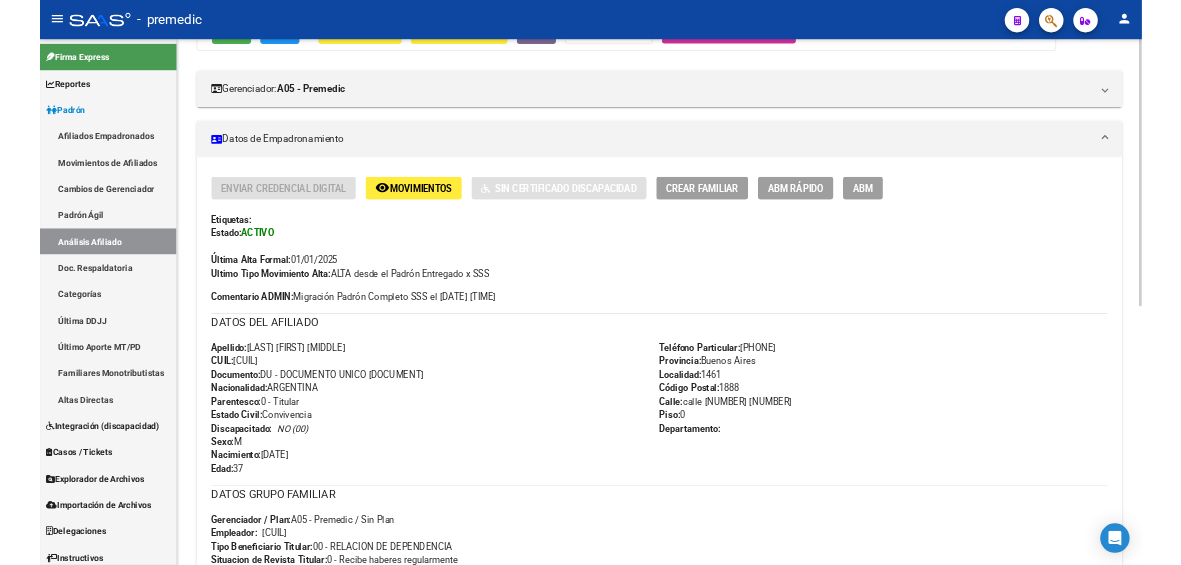 scroll, scrollTop: 0, scrollLeft: 0, axis: both 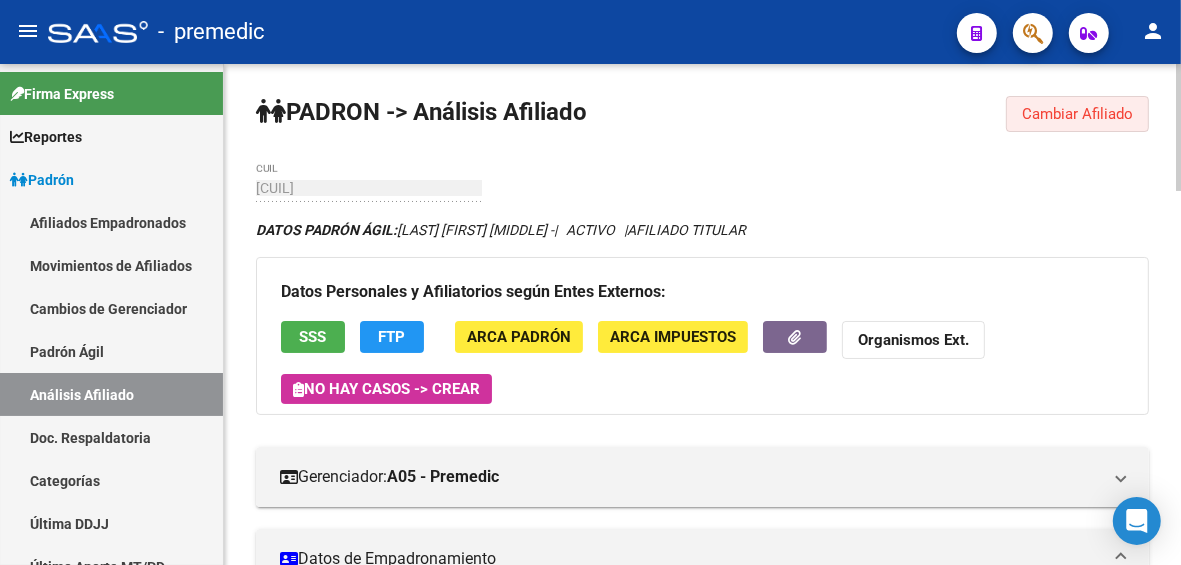 click on "Cambiar Afiliado" 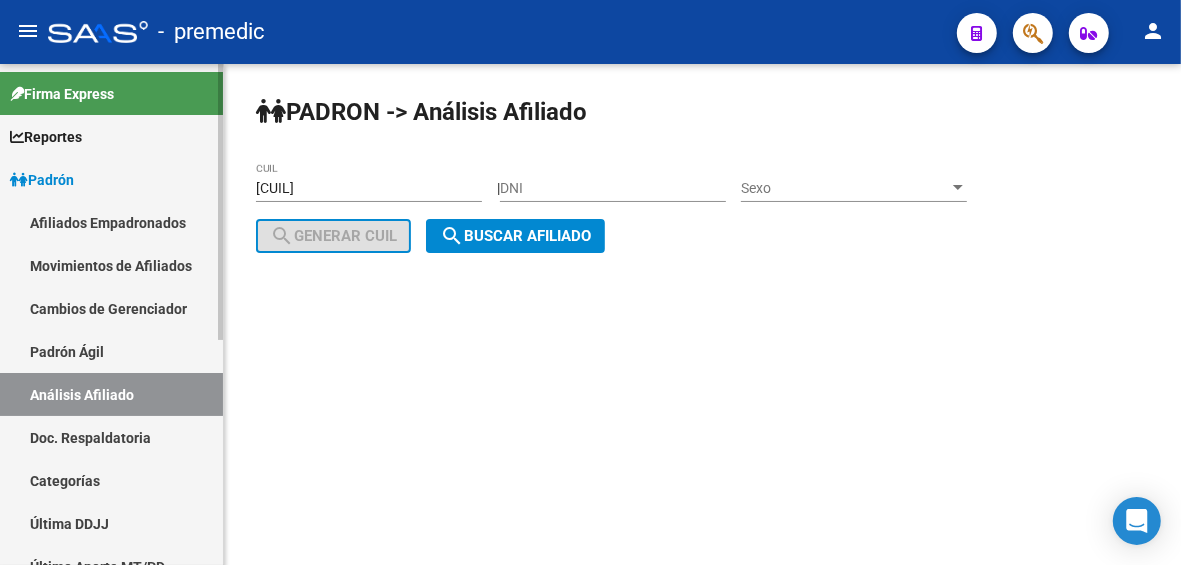 drag, startPoint x: 355, startPoint y: 192, endPoint x: 153, endPoint y: 175, distance: 202.71408 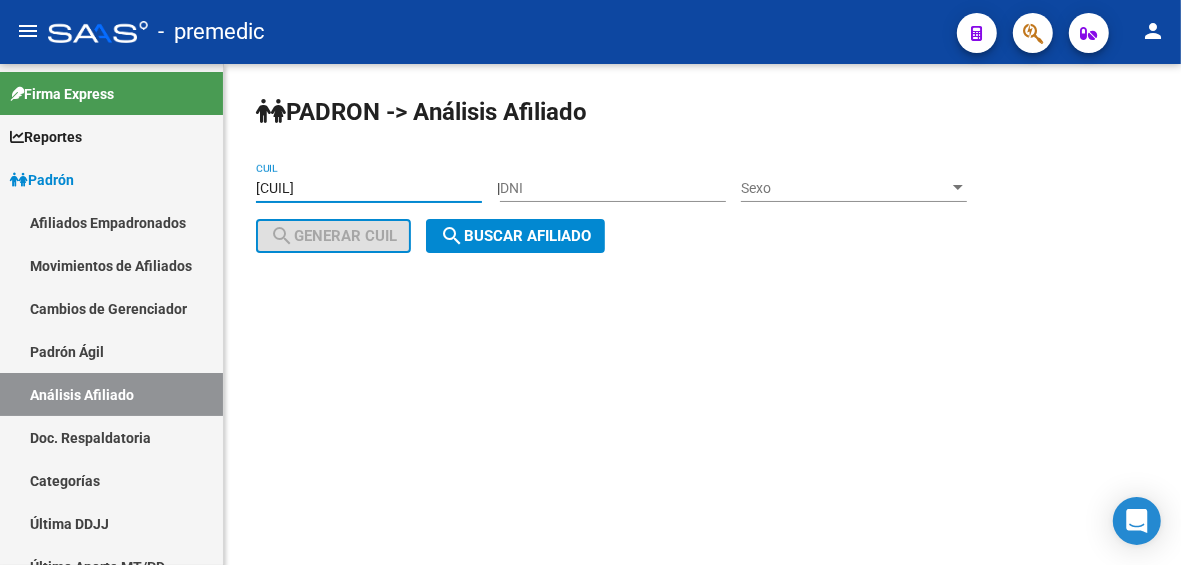 click on "search  Buscar afiliado" 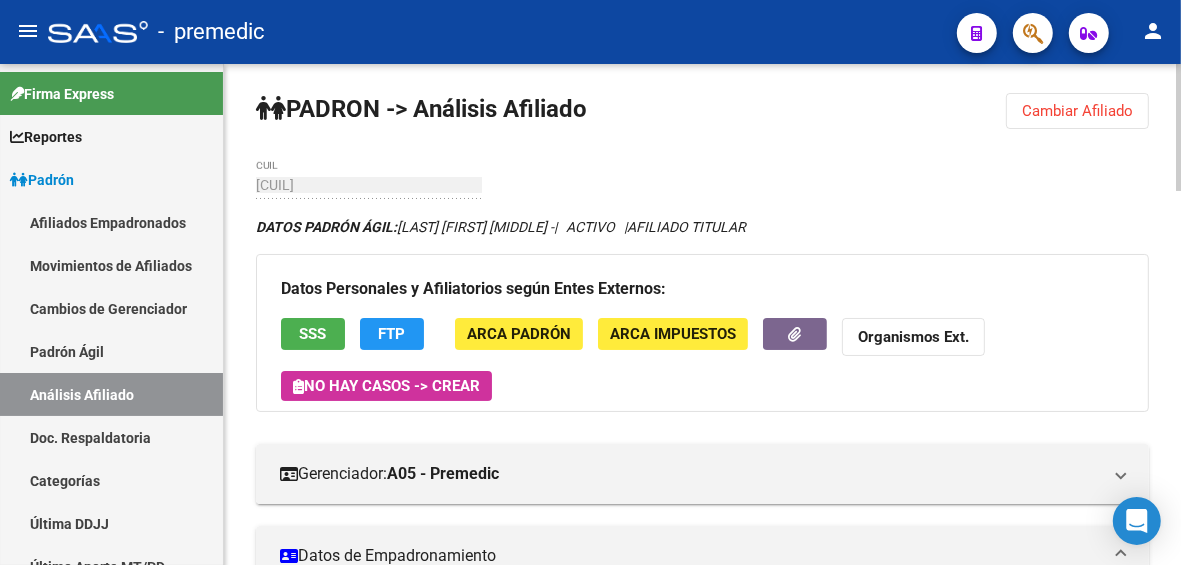 scroll, scrollTop: 0, scrollLeft: 0, axis: both 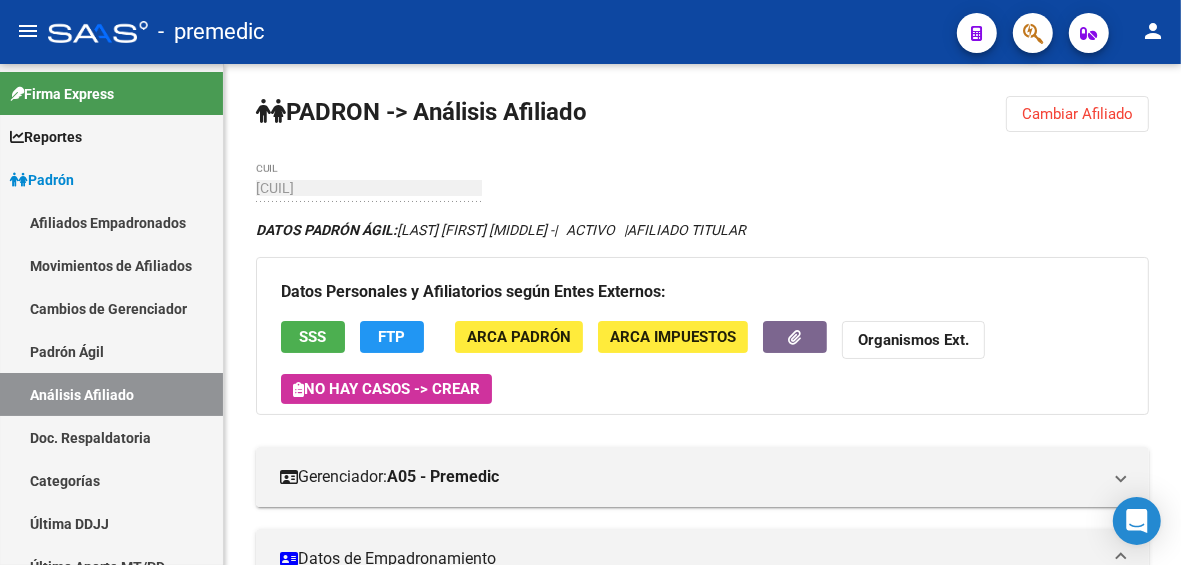 click on "Cambiar Afiliado" 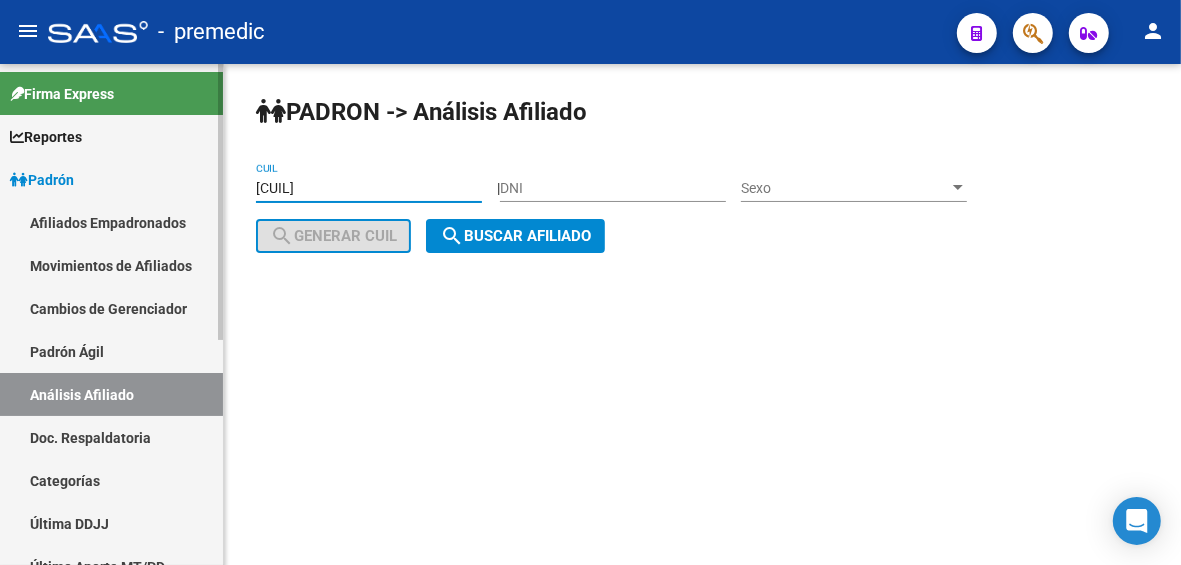 drag, startPoint x: 385, startPoint y: 181, endPoint x: 188, endPoint y: 160, distance: 198.11613 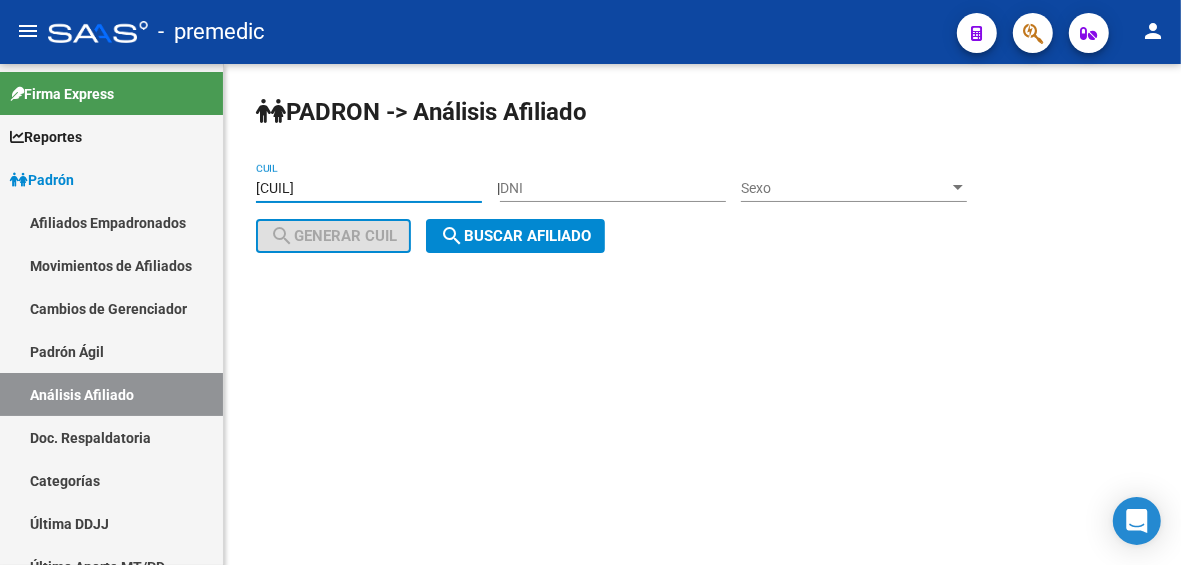paste on "[DOCUMENT]" 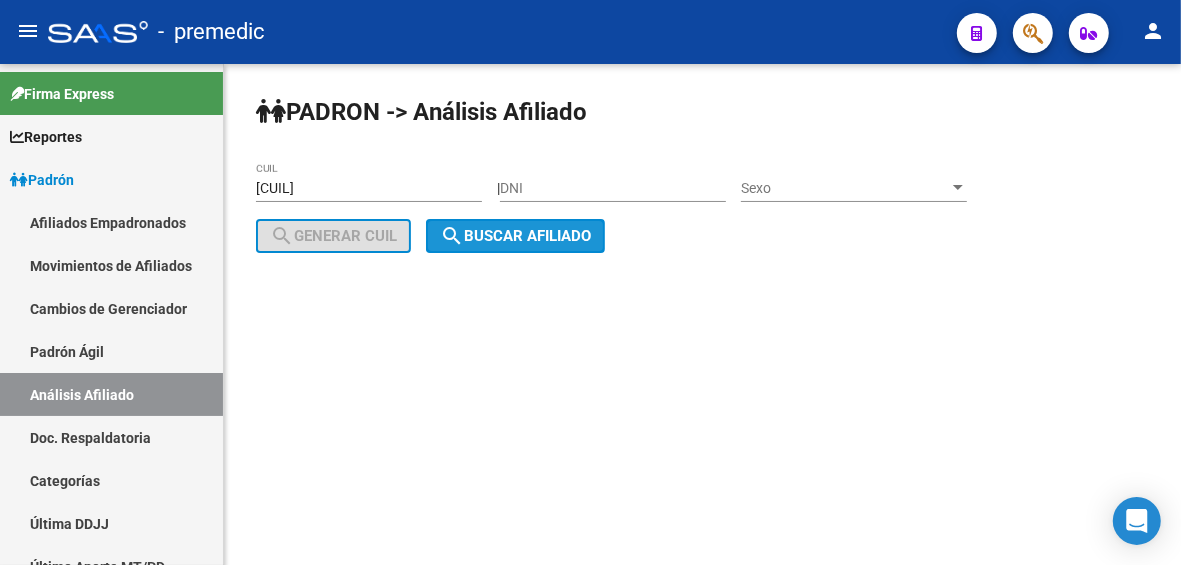 click on "search  Buscar afiliado" 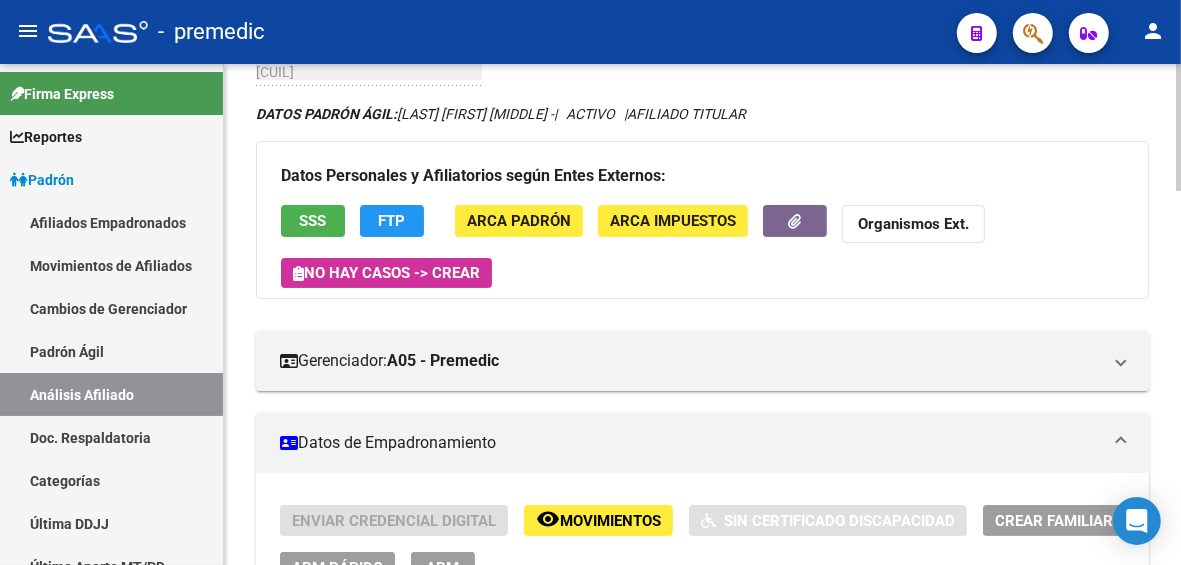 scroll, scrollTop: 0, scrollLeft: 0, axis: both 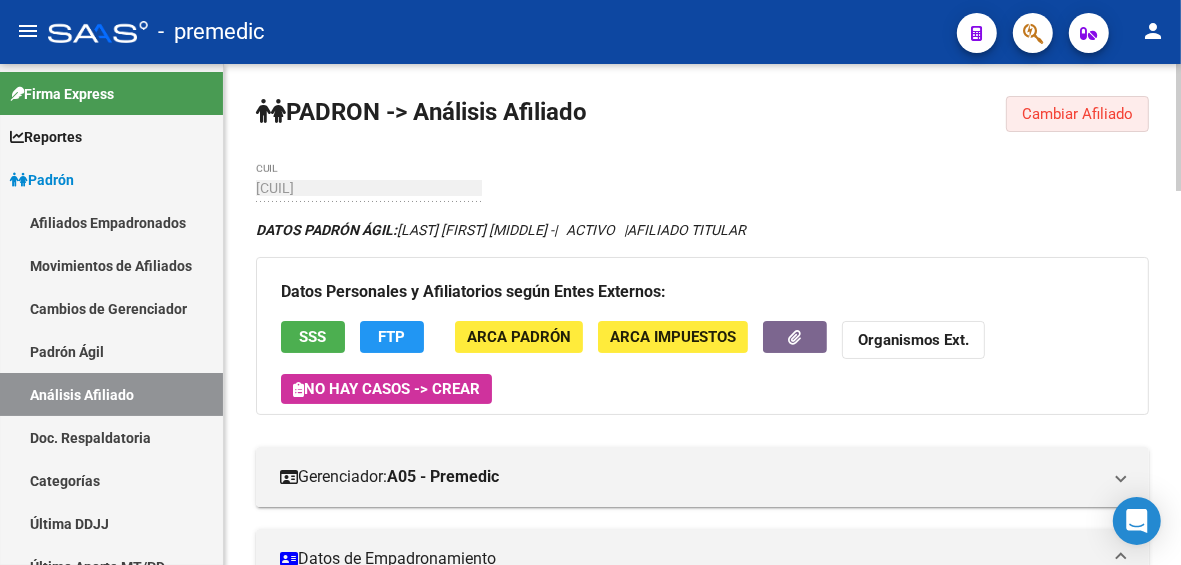 click on "Cambiar Afiliado" 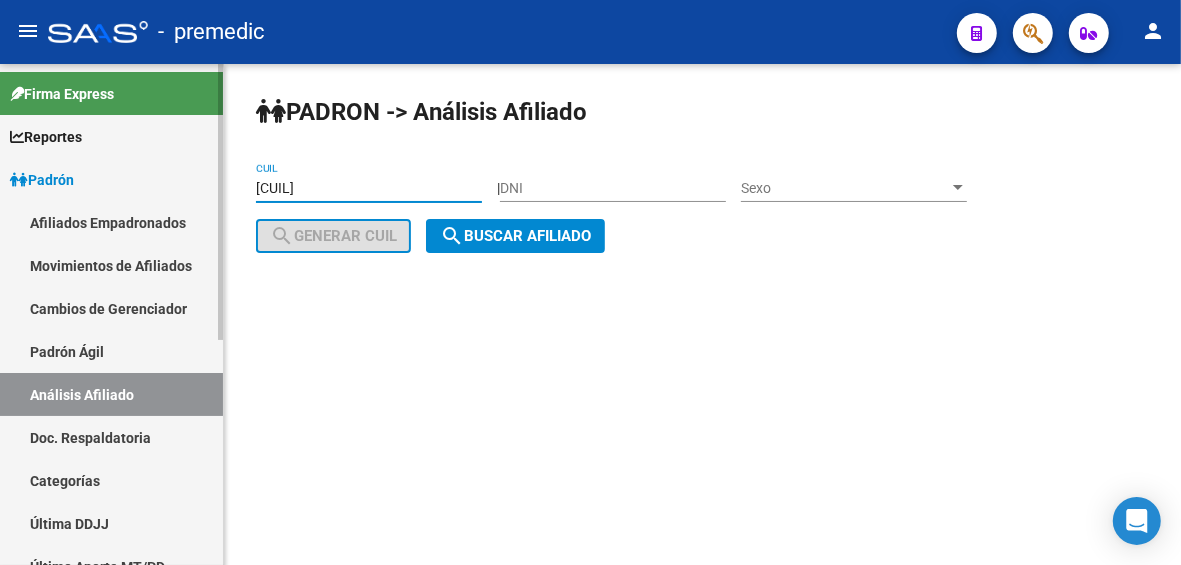 drag, startPoint x: 410, startPoint y: 191, endPoint x: 155, endPoint y: 166, distance: 256.22256 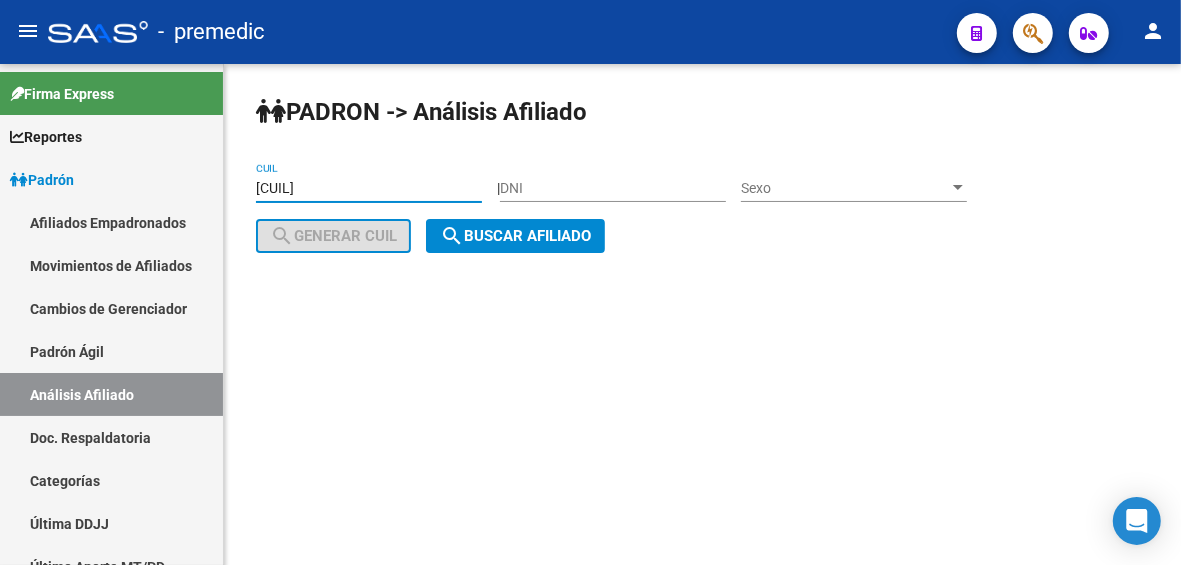 paste on "[DOCUMENT]" 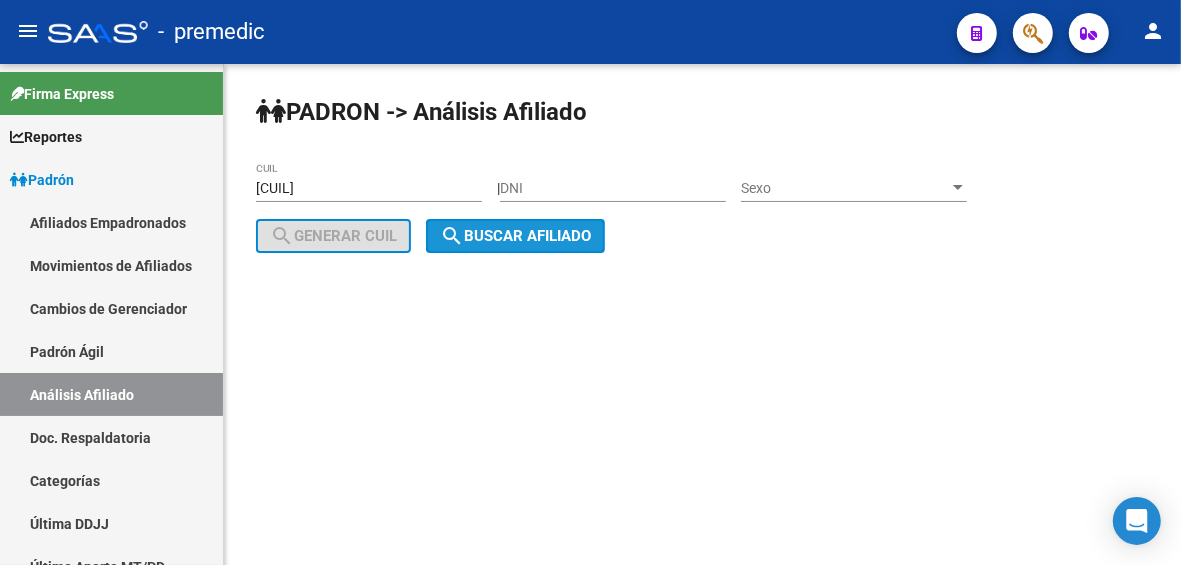 click on "search  Buscar afiliado" 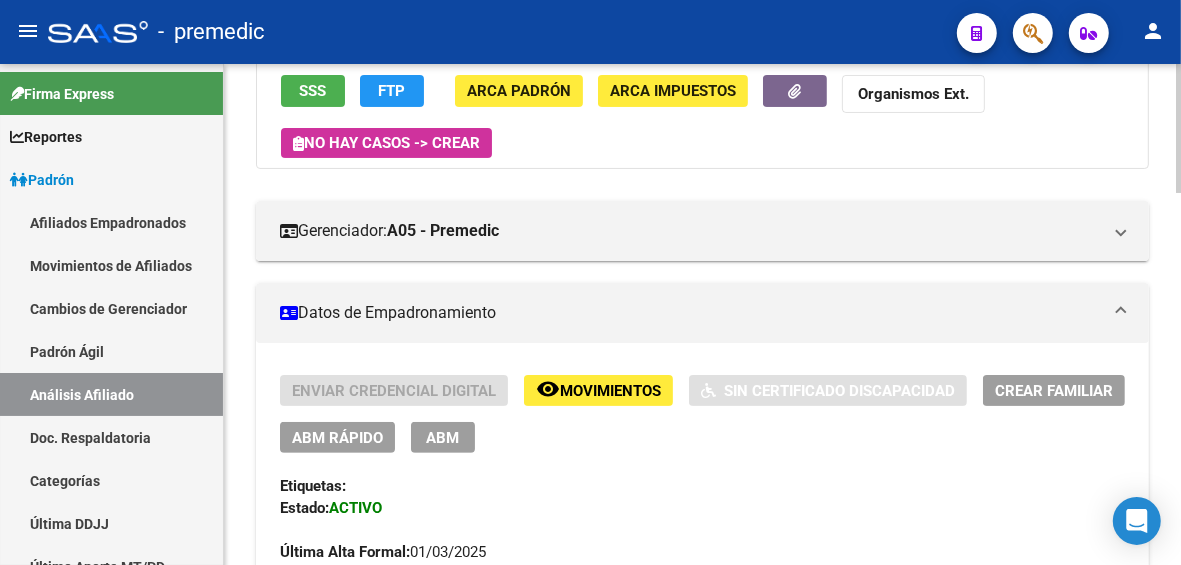 scroll, scrollTop: 0, scrollLeft: 0, axis: both 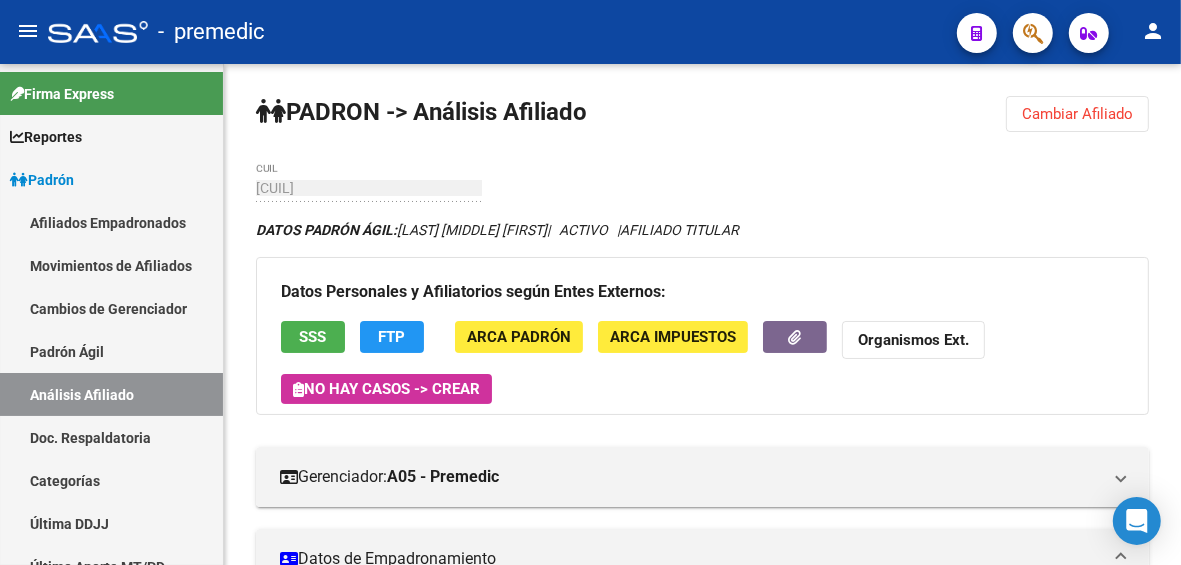 click on "Cambiar Afiliado" 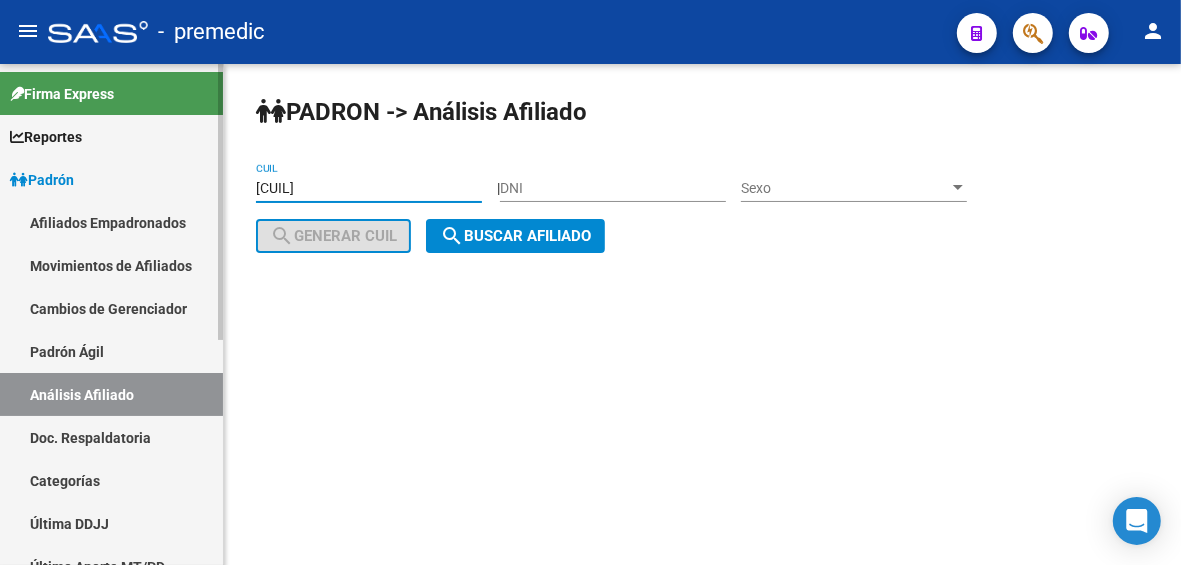 drag, startPoint x: 377, startPoint y: 180, endPoint x: 90, endPoint y: 183, distance: 287.0157 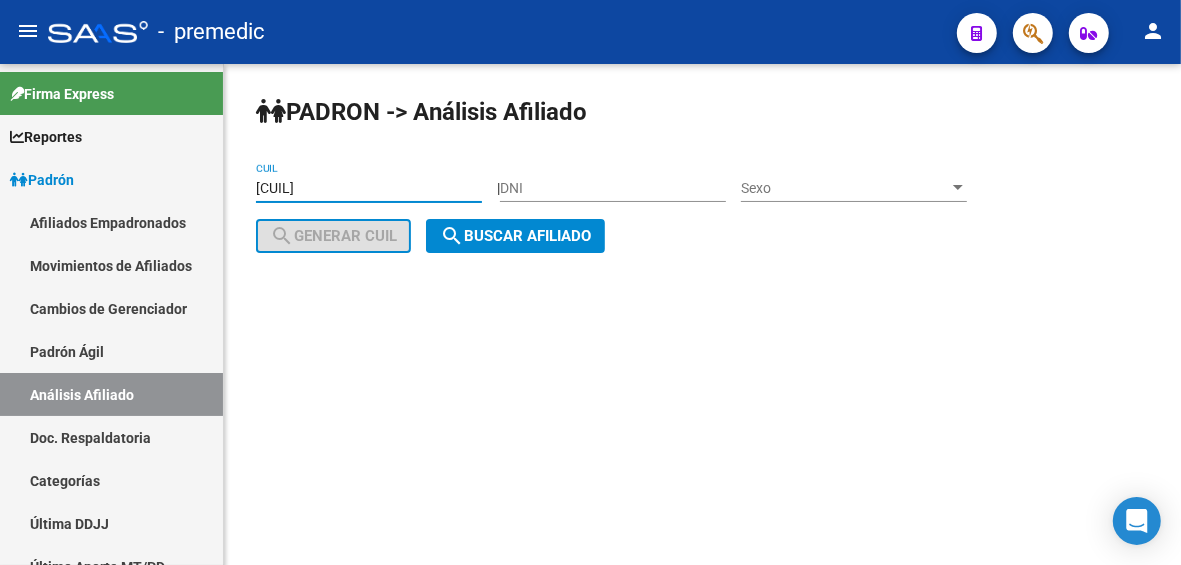 paste on "[DOCUMENT]" 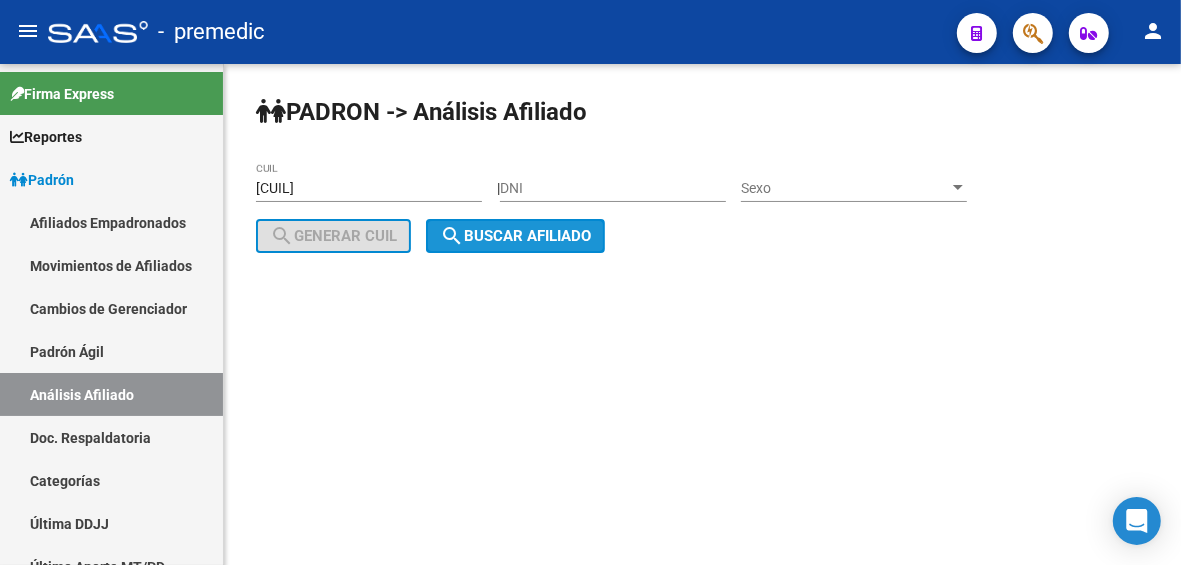 click on "search  Buscar afiliado" 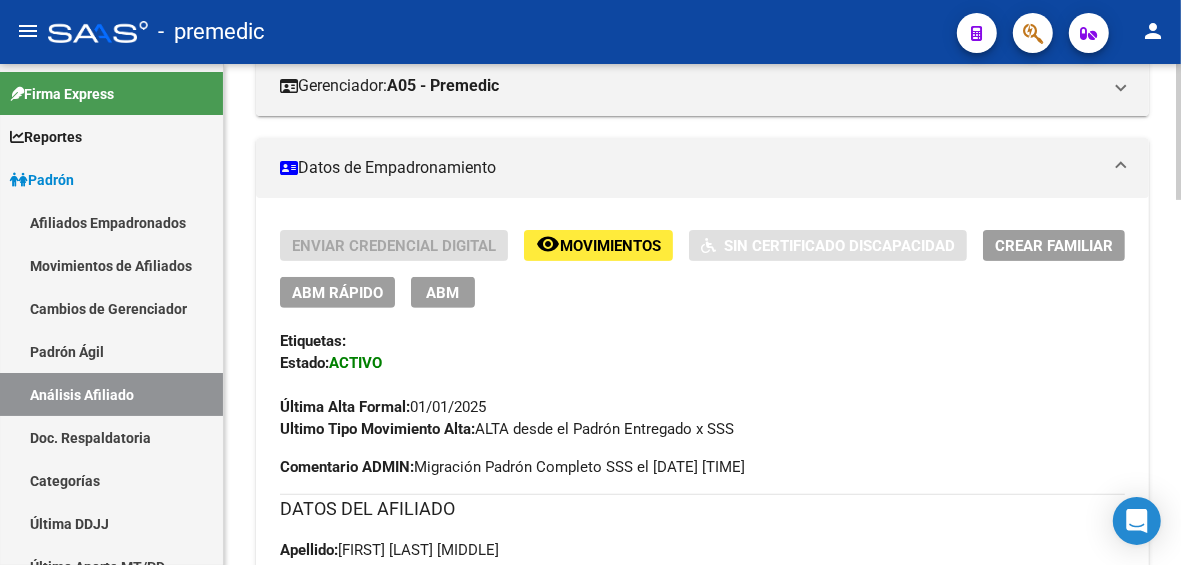 scroll, scrollTop: 500, scrollLeft: 0, axis: vertical 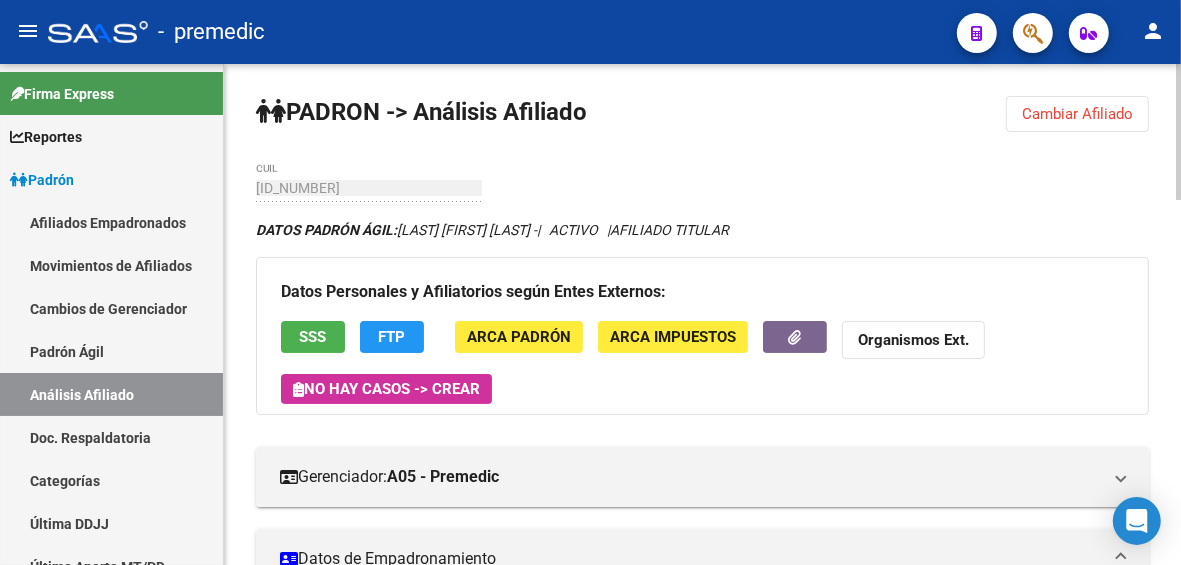 click on "Cambiar Afiliado" 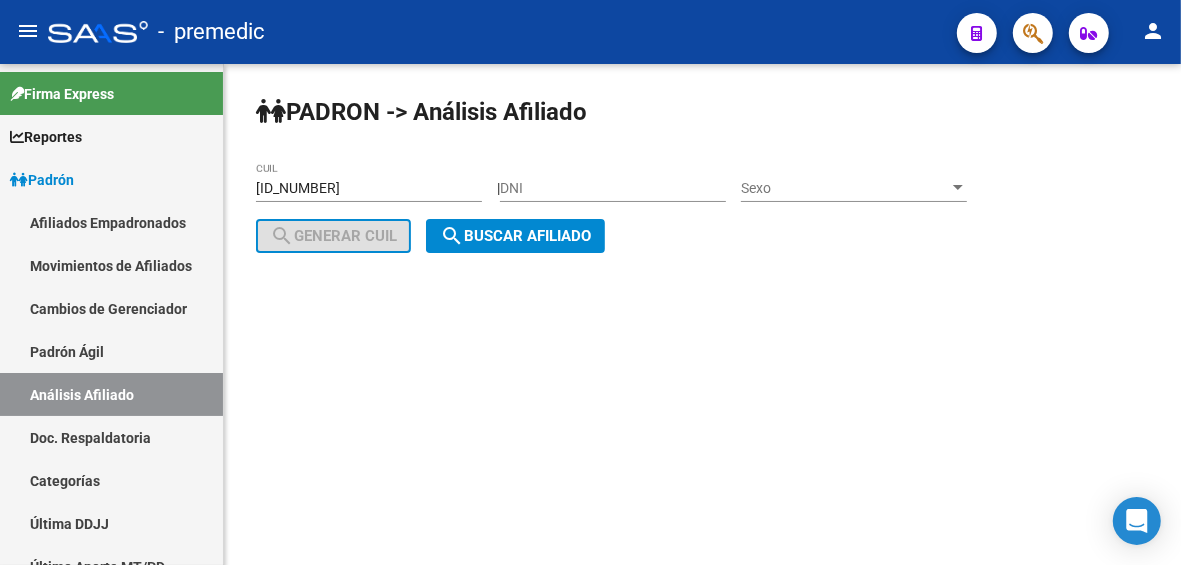 drag, startPoint x: 240, startPoint y: 176, endPoint x: 226, endPoint y: 175, distance: 14.035668 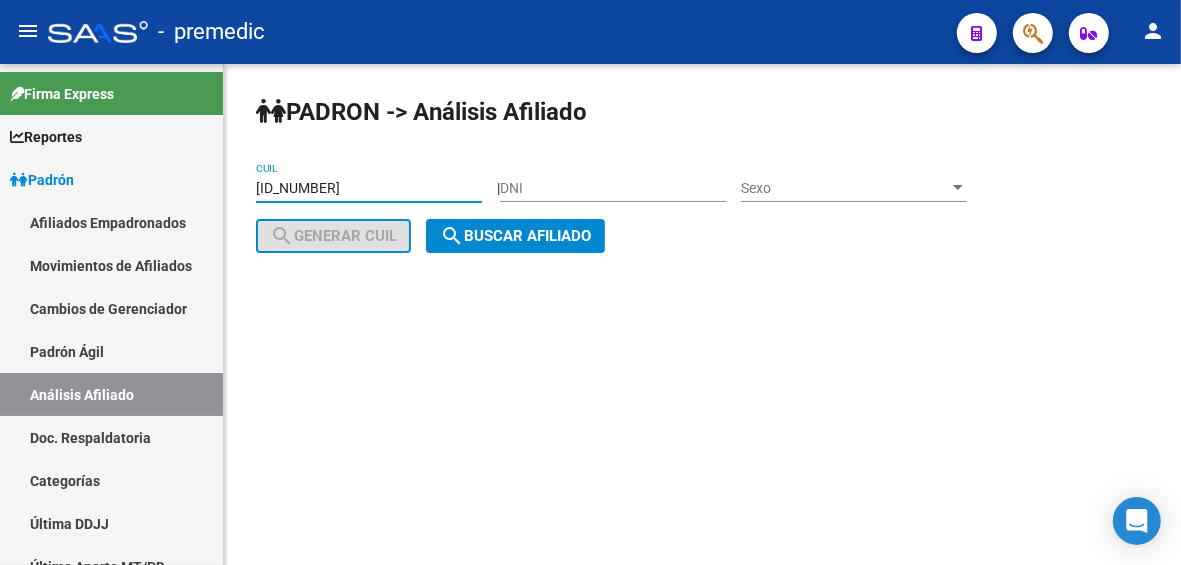 paste on "[ID_NUMBER]" 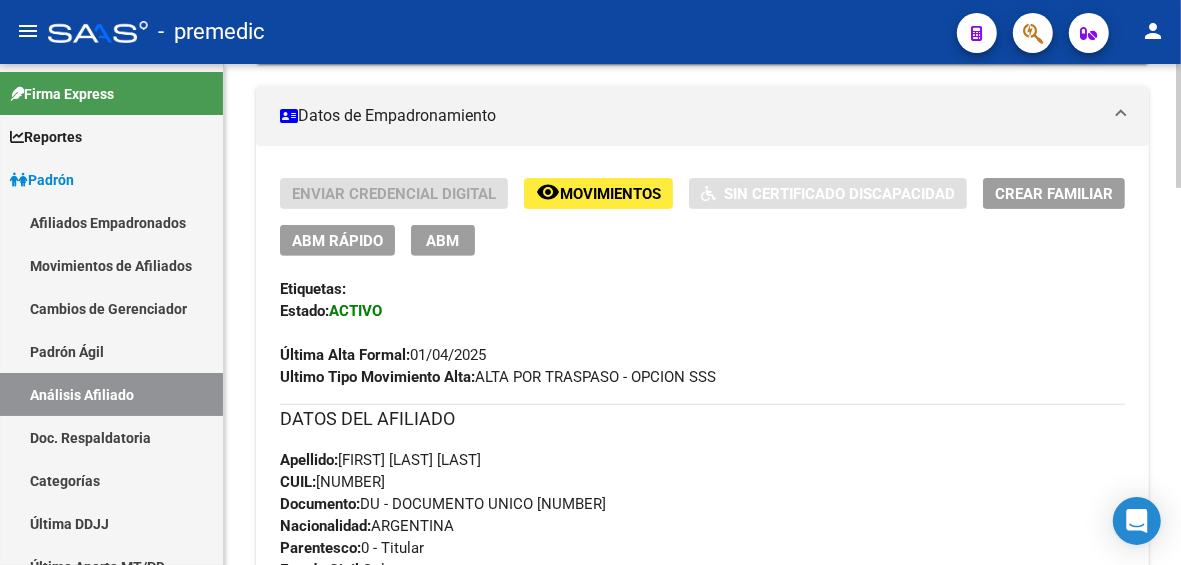 scroll, scrollTop: 500, scrollLeft: 0, axis: vertical 